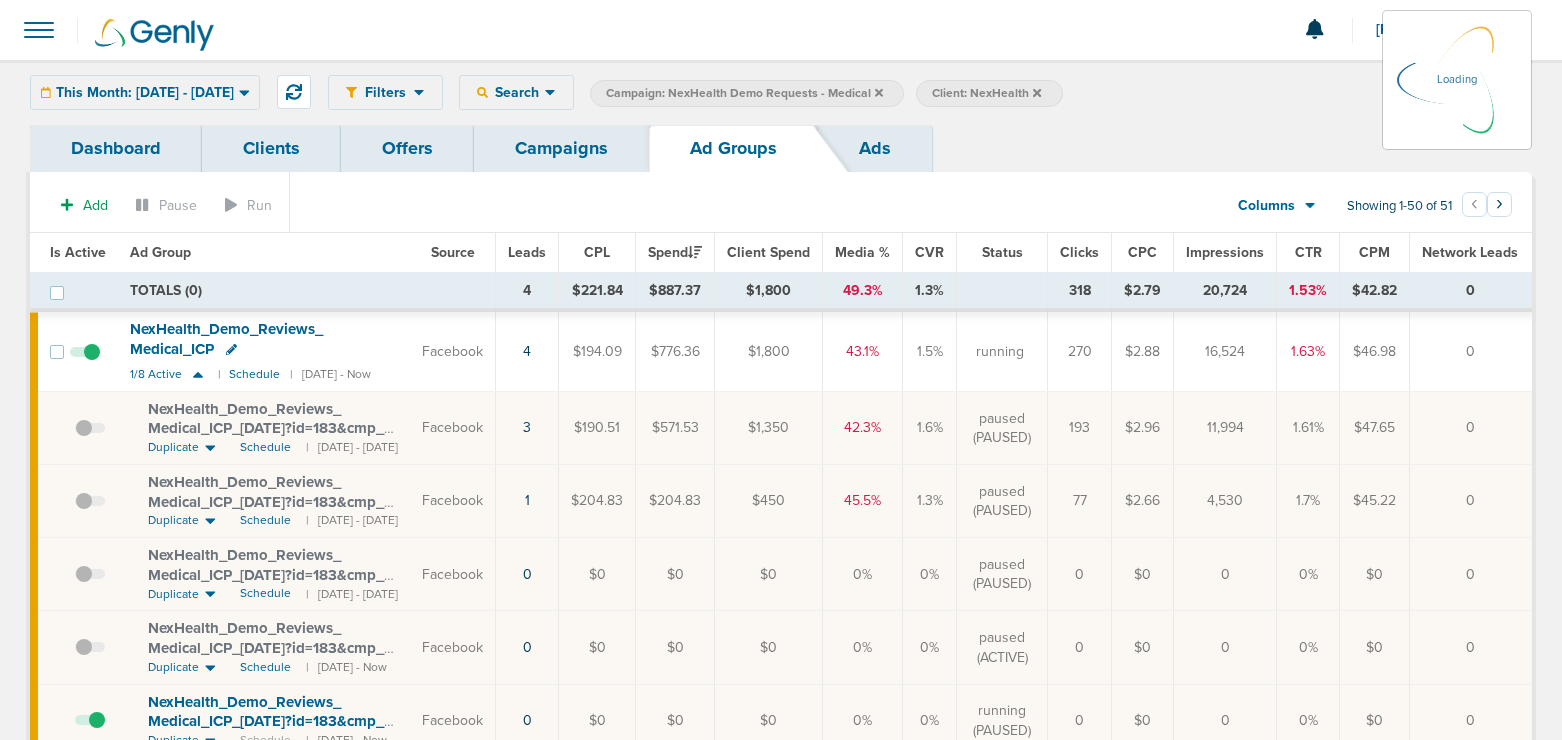 click on "Campaigns" at bounding box center (561, 148) 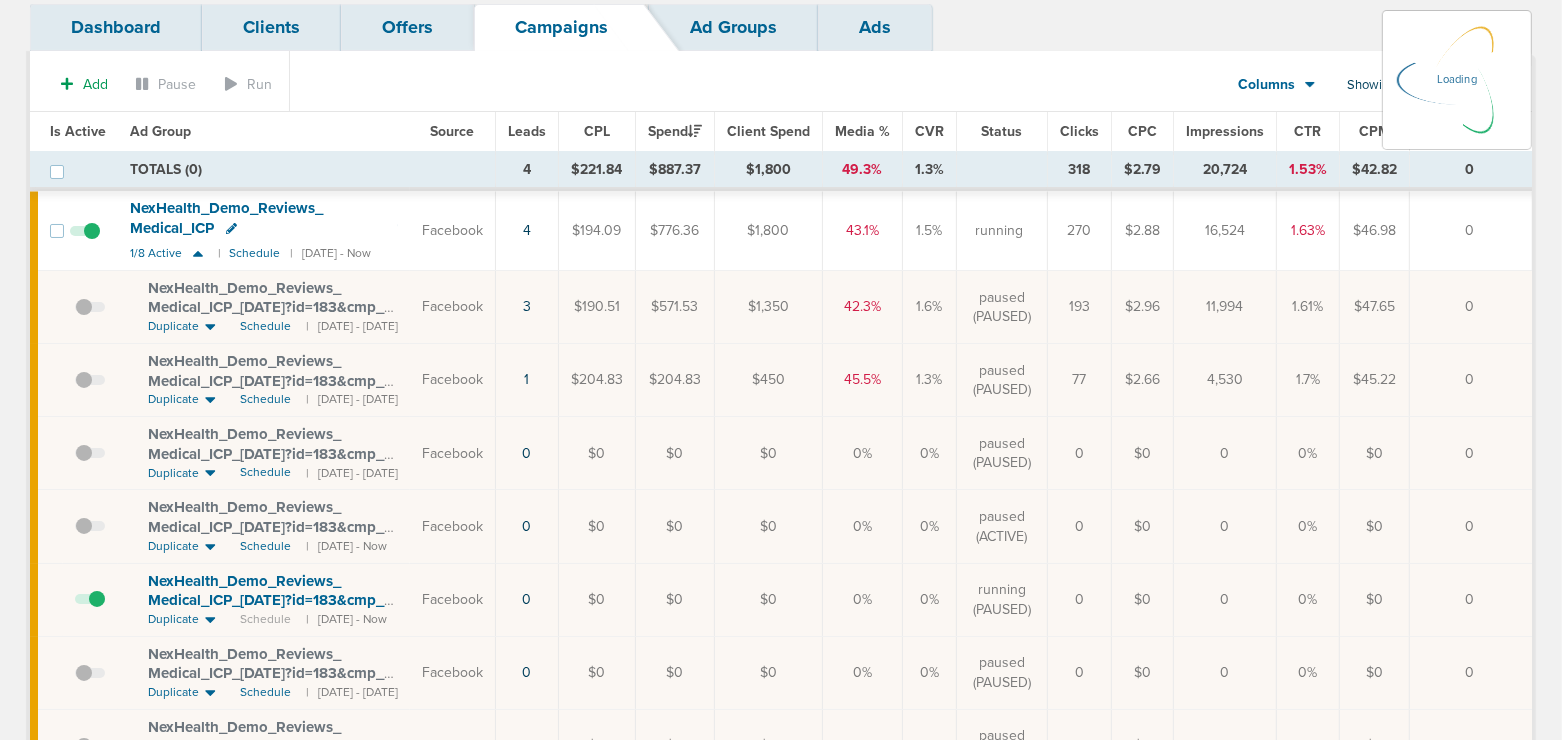 scroll, scrollTop: 0, scrollLeft: 0, axis: both 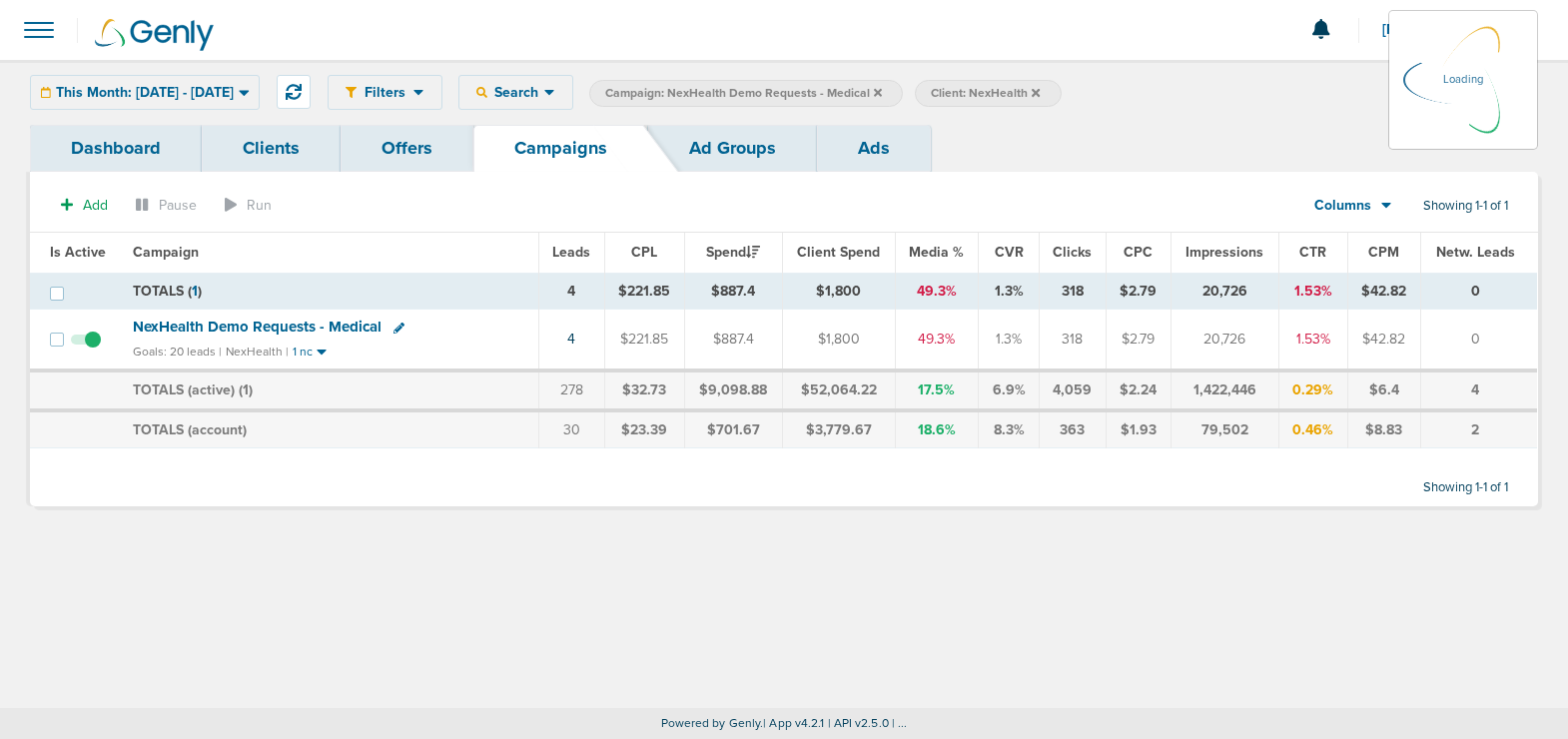 click on "This Month: [DATE] - [DATE]     [DATE]   [DATE]   Last 7 Days   Last 14 Days   This Month   Last Month   This Year   All Time
Batch
Latest 2 3 4 5 6 7 8 9 10 11 12 13 14 15 16 17 18 19 20 21 22 23 24 25 26 27 28 29 30 31 32 33 34 35 36 37 38 39 40 41 42 43 44 45 46 47 48 49 50 51 52 53 54 55 56 57 58 59 60 61 62 63 64 65 66 67 68 69 70 71 72 73 74 75 76 77 78 79 80 81 82 83 84 85 86 87 88 89 90
Date Range
[DATE]       [DATE]
Apply" at bounding box center (145, 92) 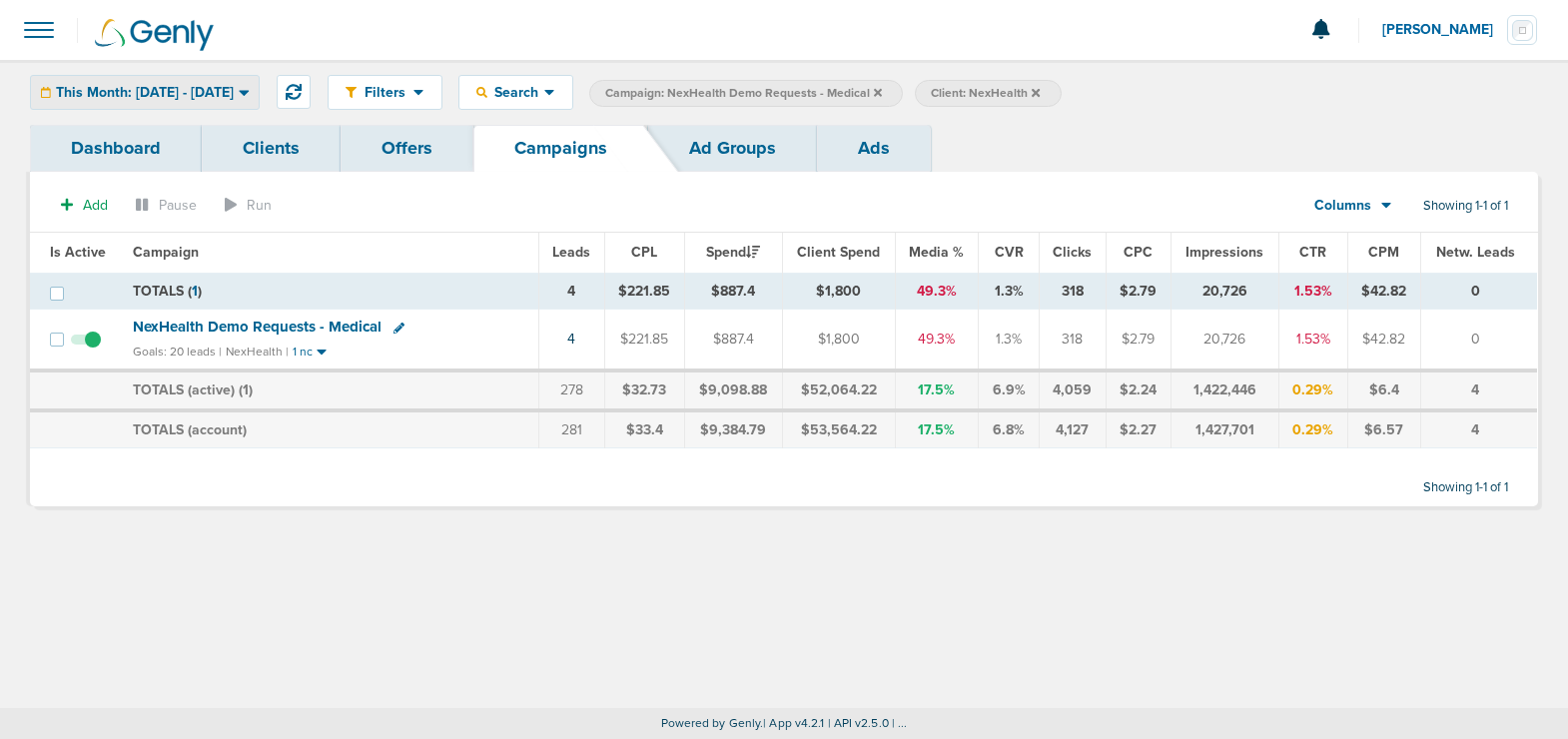 click on "This Month: [DATE] - [DATE]" at bounding box center (145, 93) 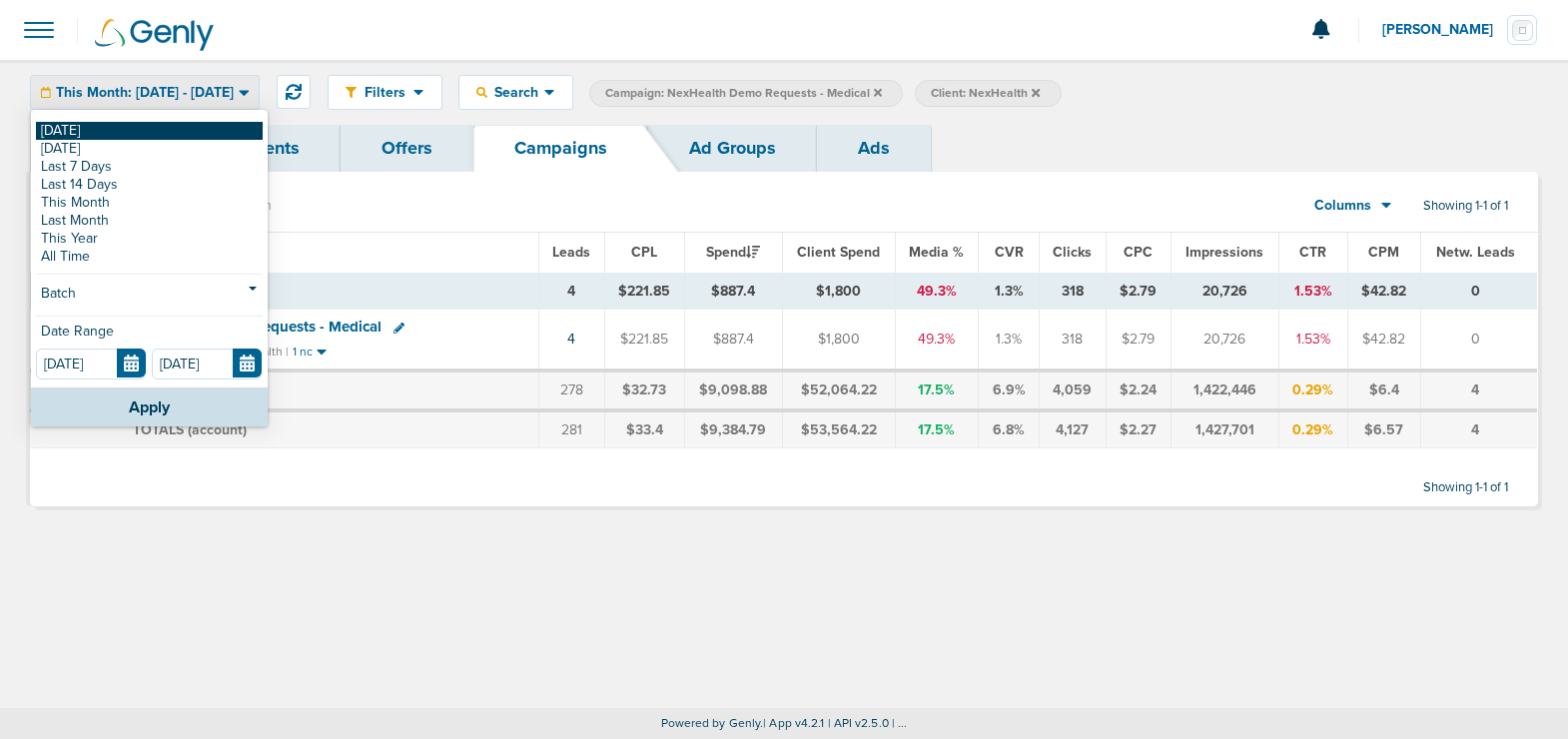 click on "[DATE]" at bounding box center (149, 131) 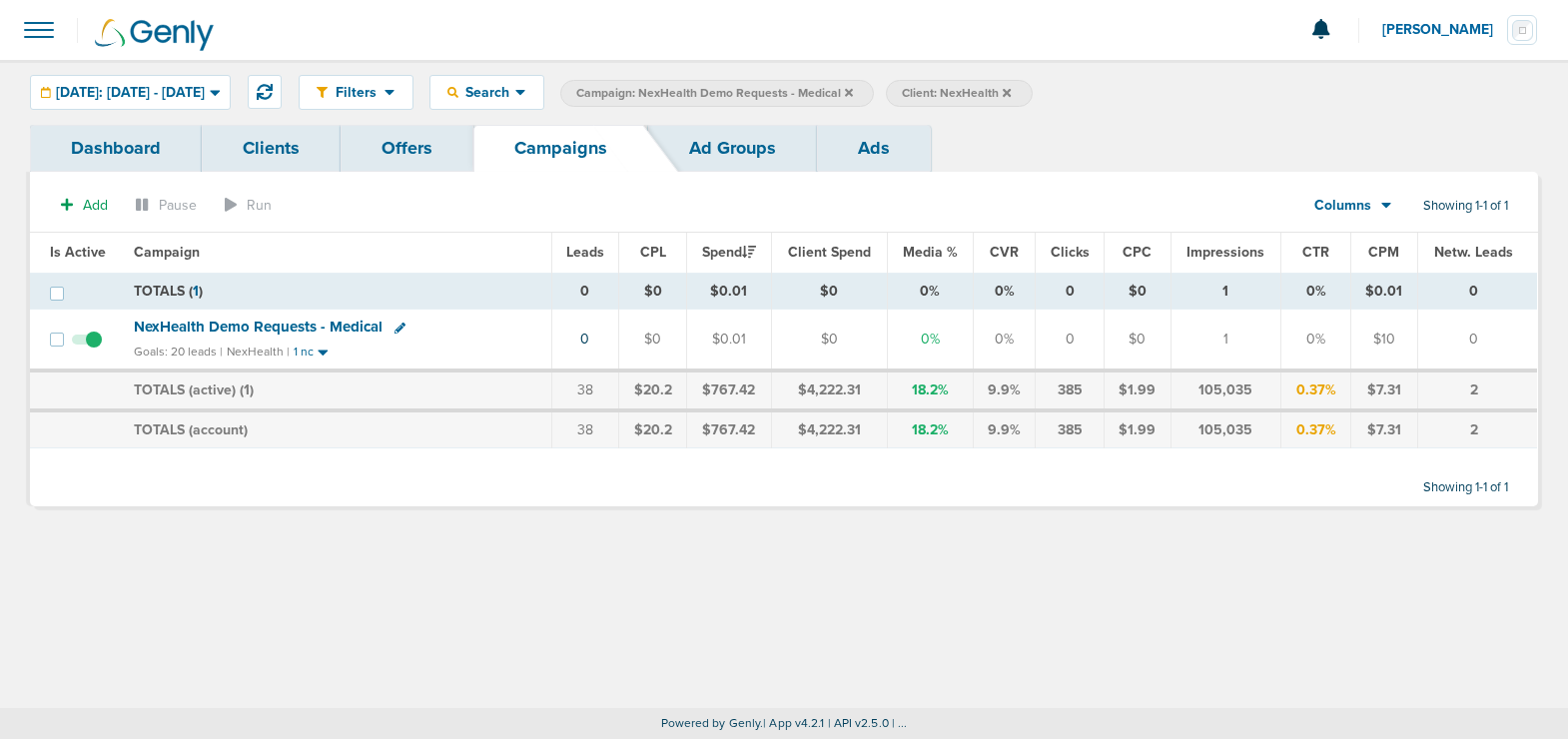 click 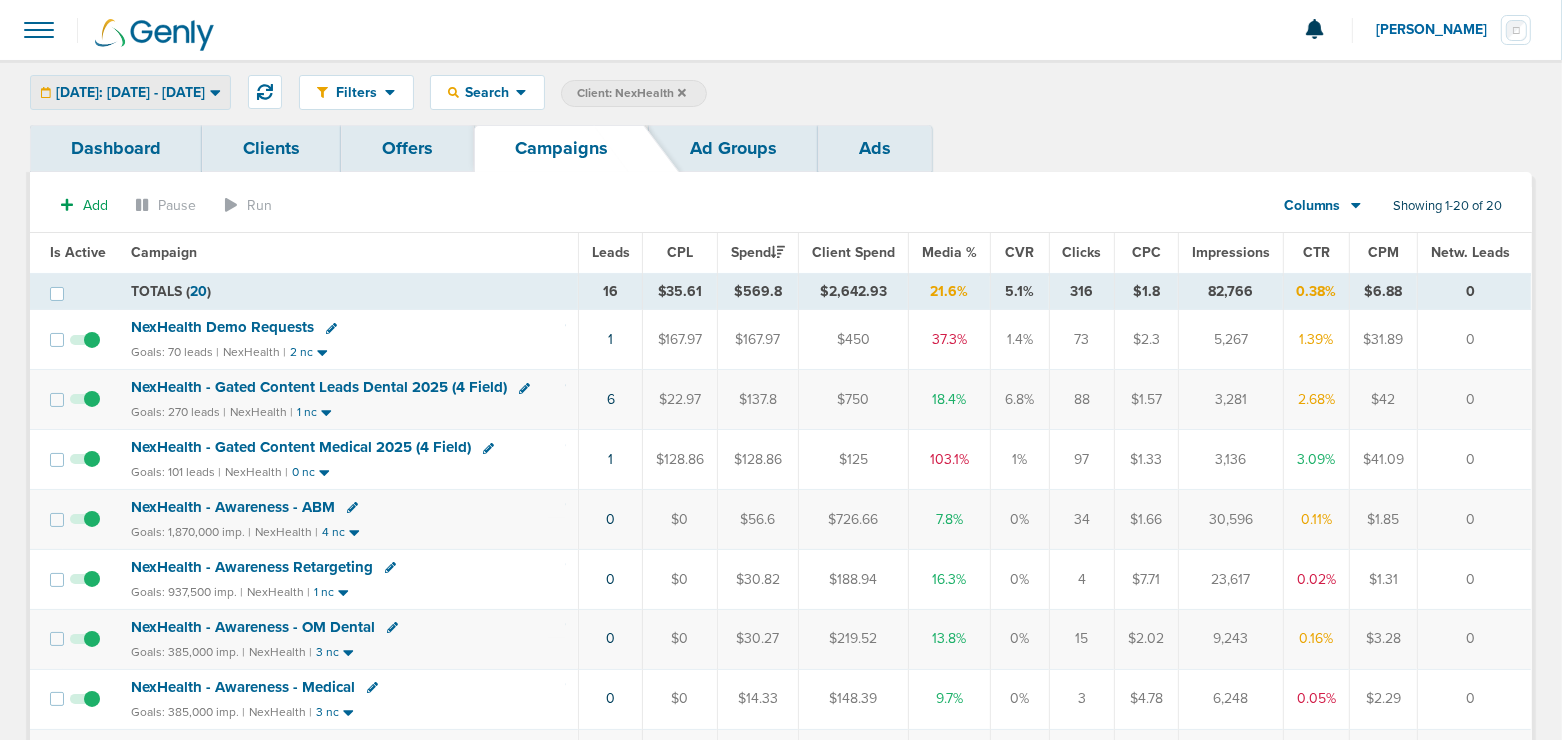 click on "[DATE]: [DATE] - [DATE]" at bounding box center [130, 92] 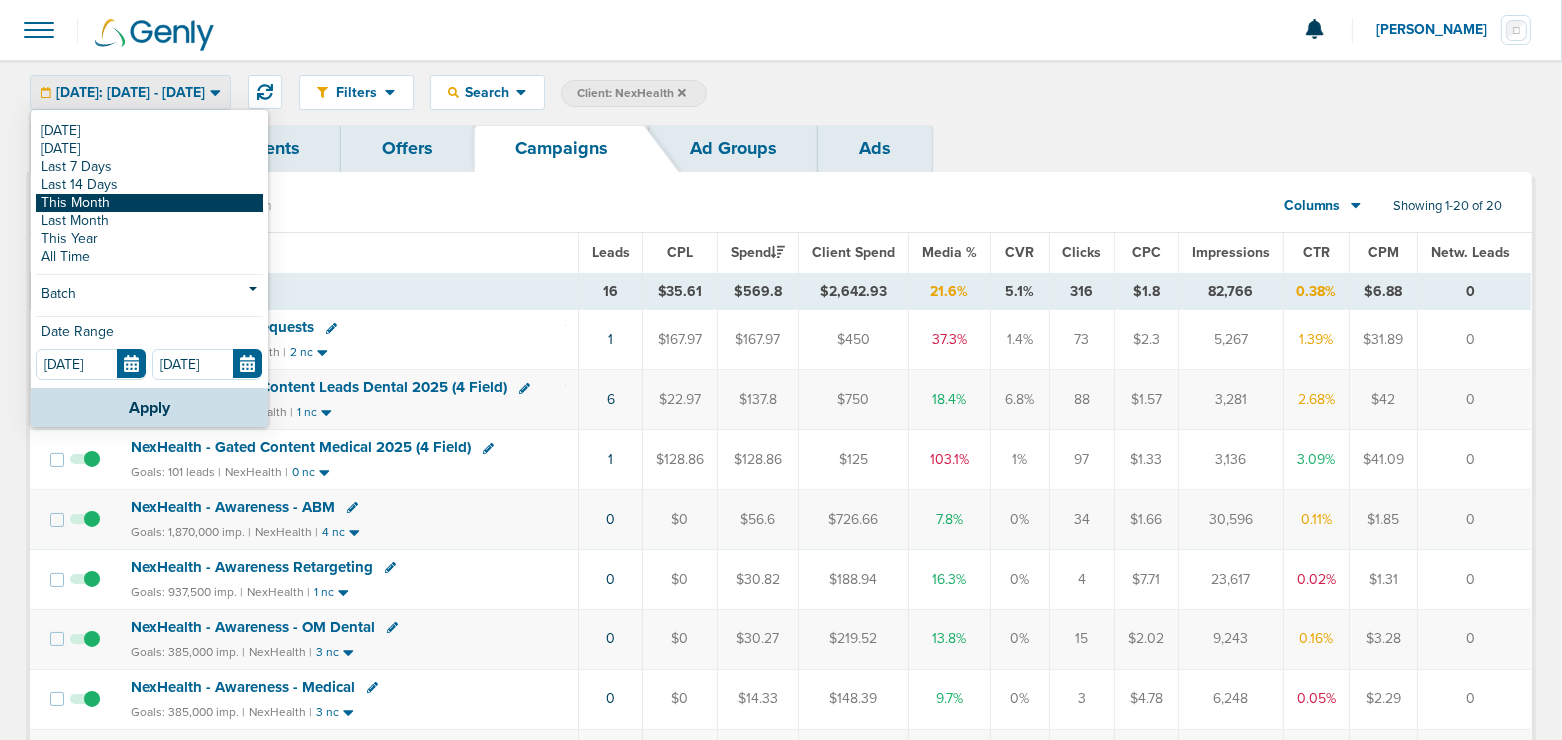 click on "This Month" at bounding box center [149, 203] 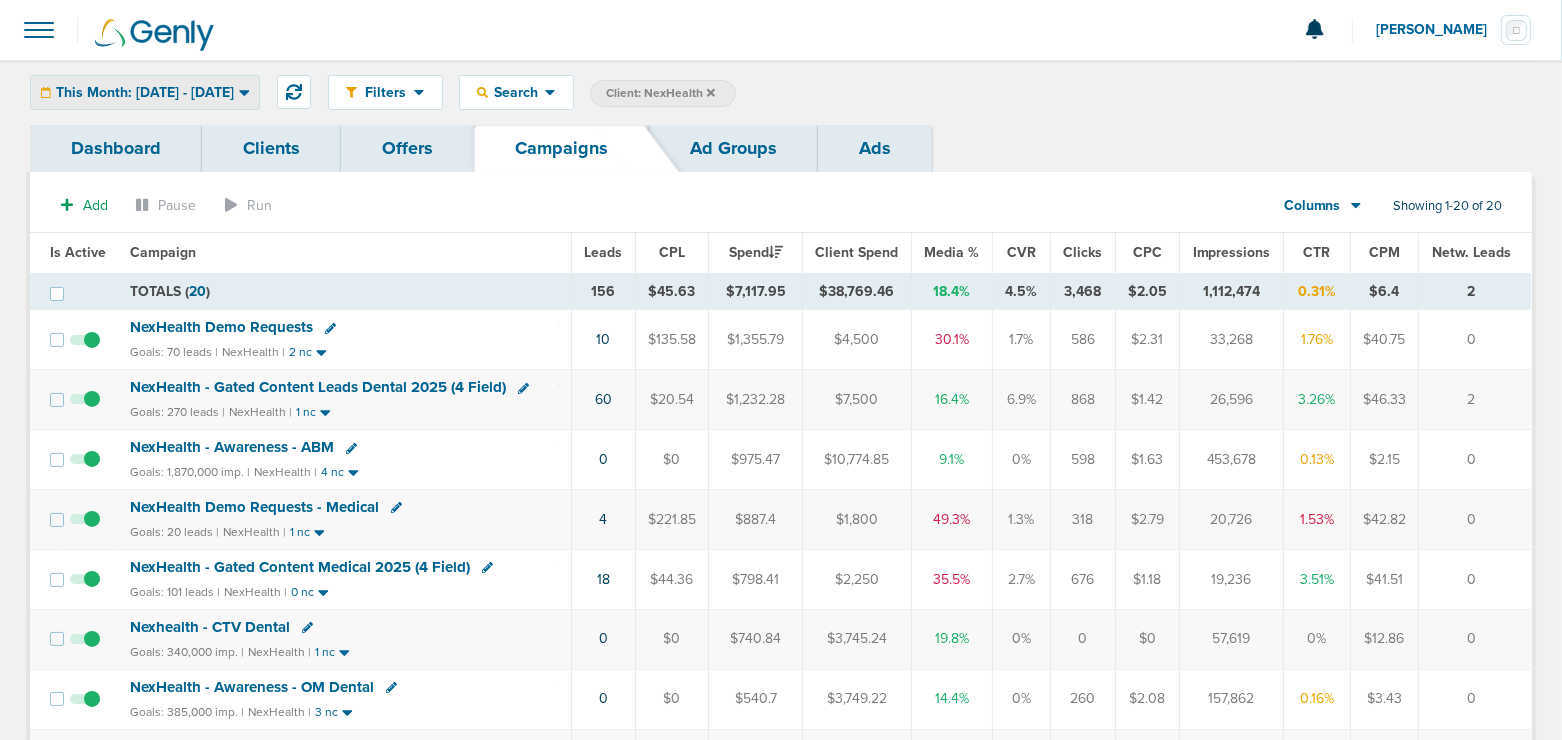 click on "This Month: [DATE] - [DATE]" at bounding box center (145, 93) 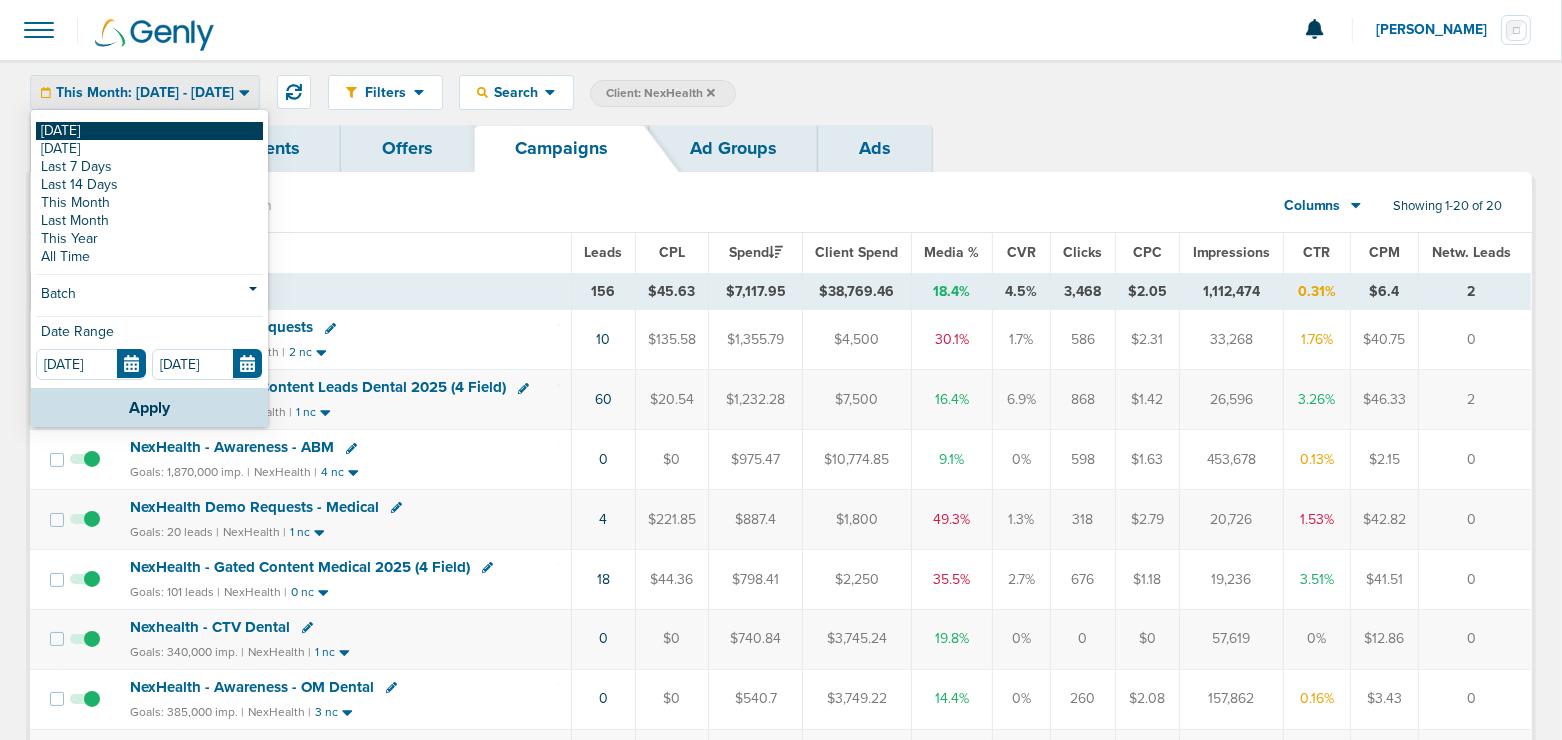 click on "[DATE]" at bounding box center (149, 131) 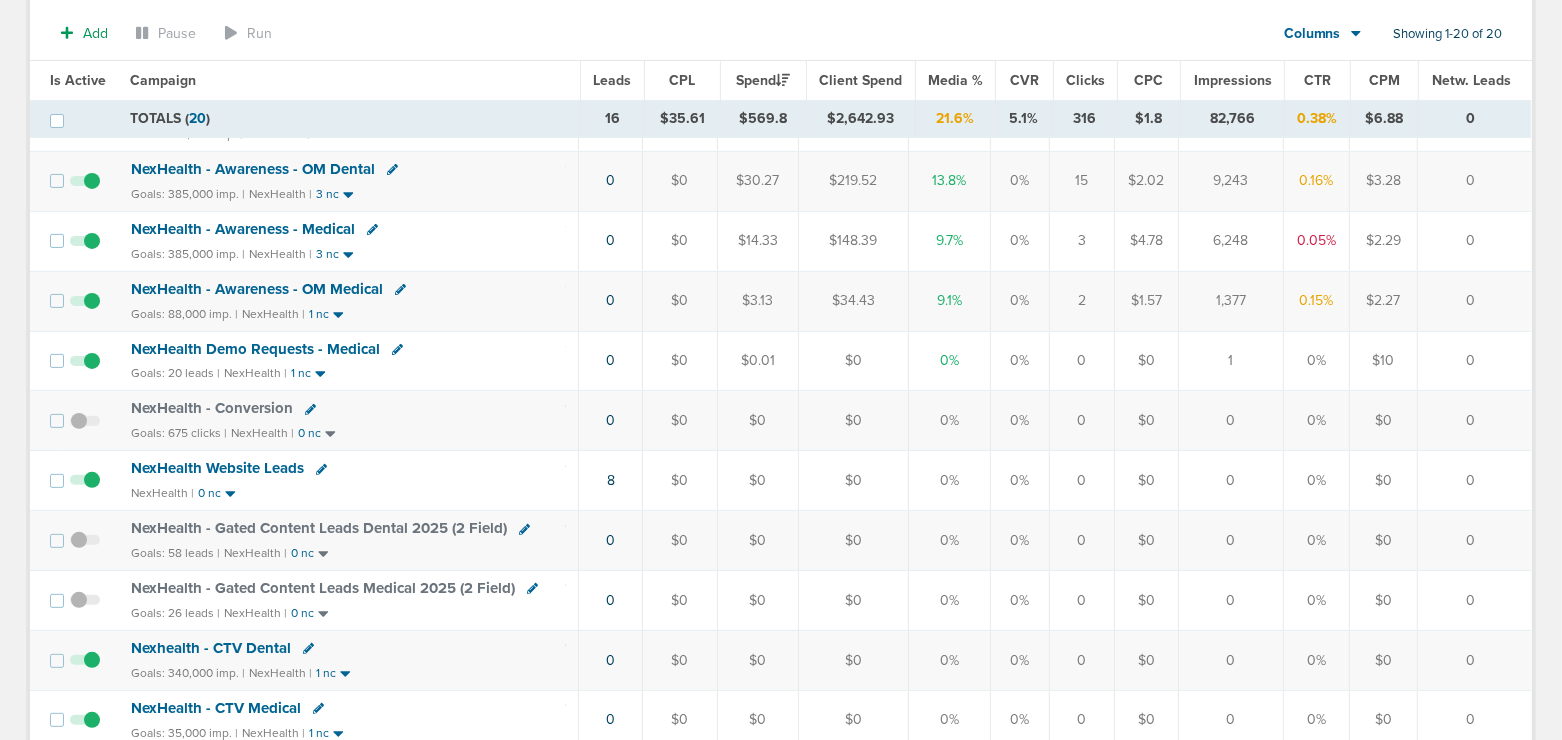 scroll, scrollTop: 432, scrollLeft: 0, axis: vertical 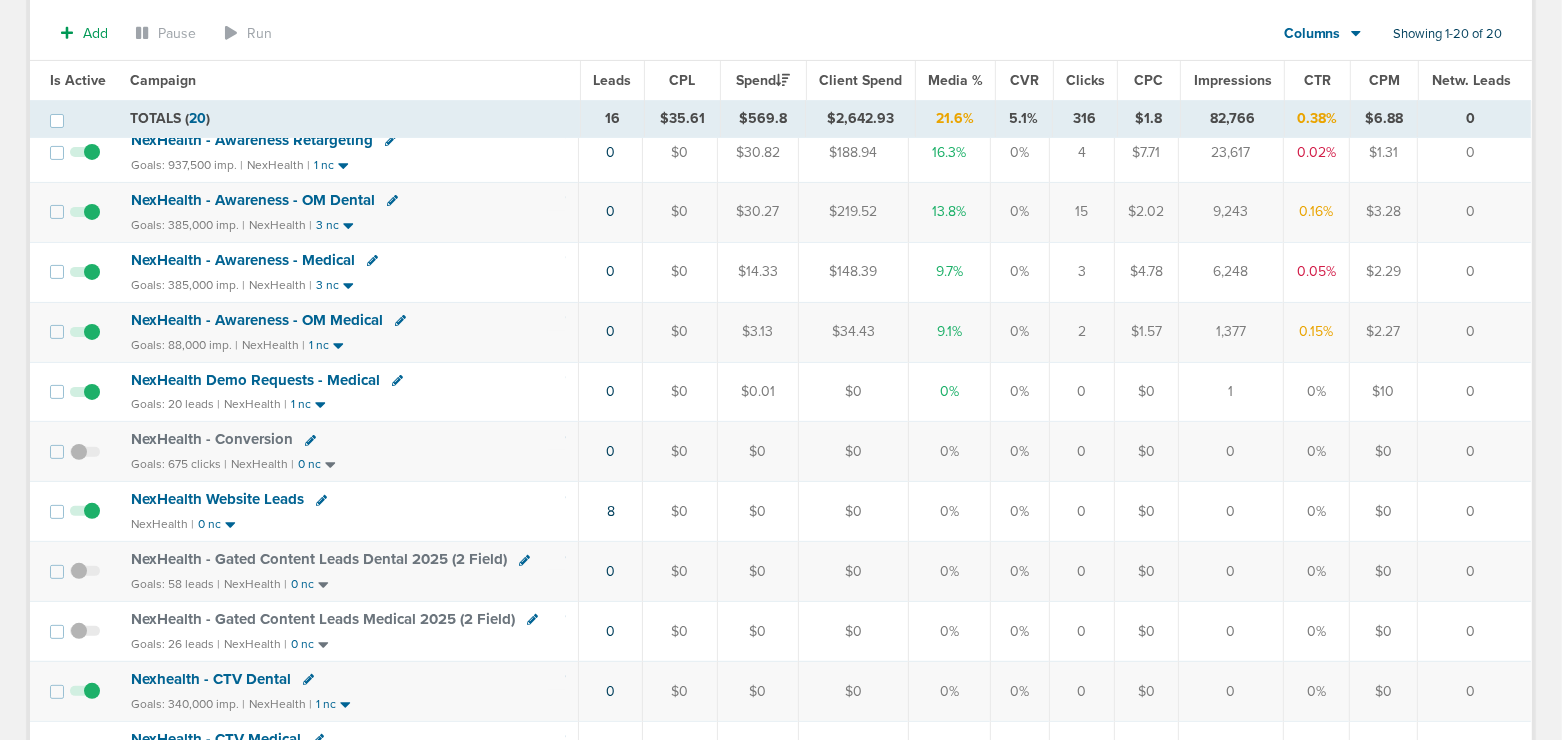 click on "NexHealth Demo Requests - Medical" at bounding box center [255, 380] 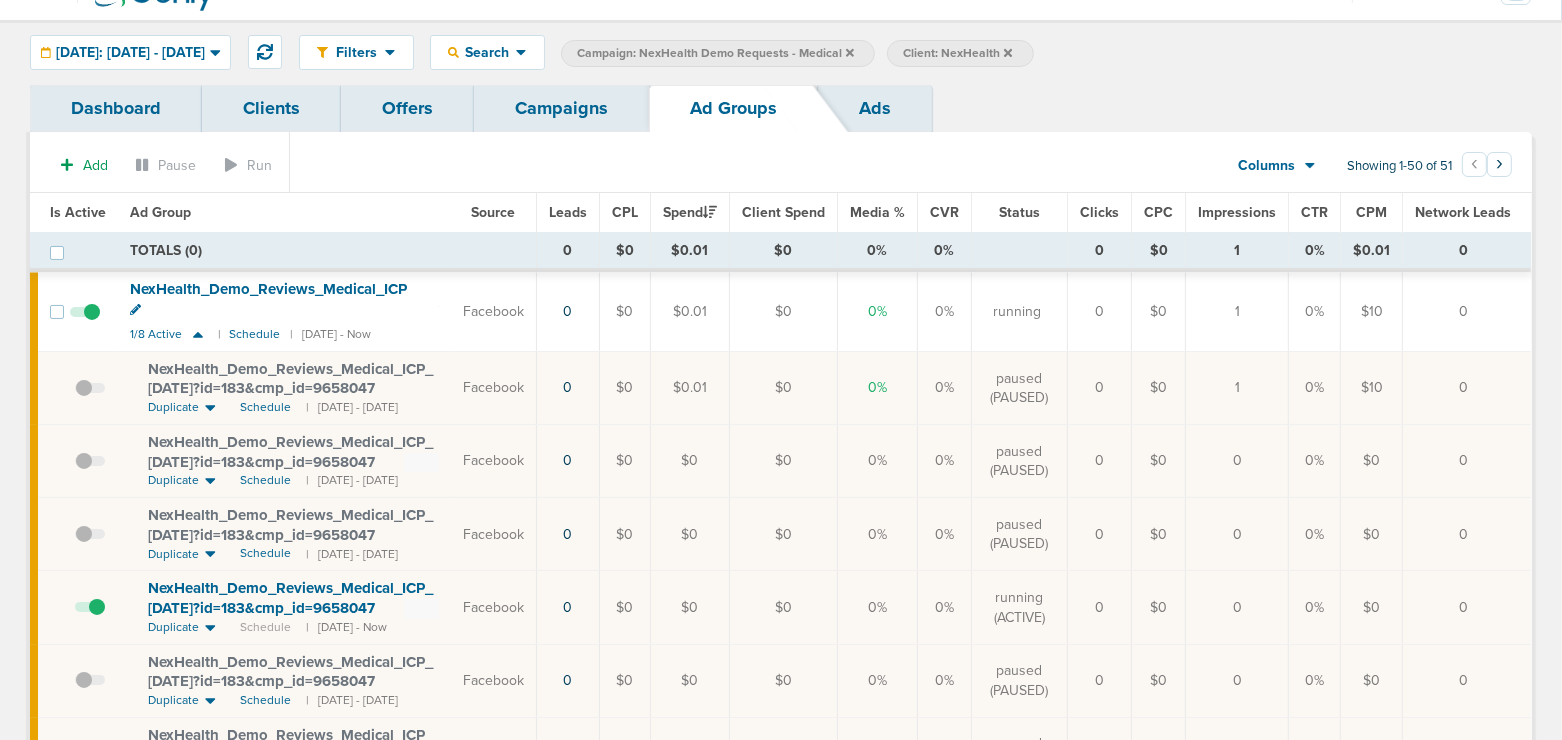 scroll, scrollTop: 56, scrollLeft: 0, axis: vertical 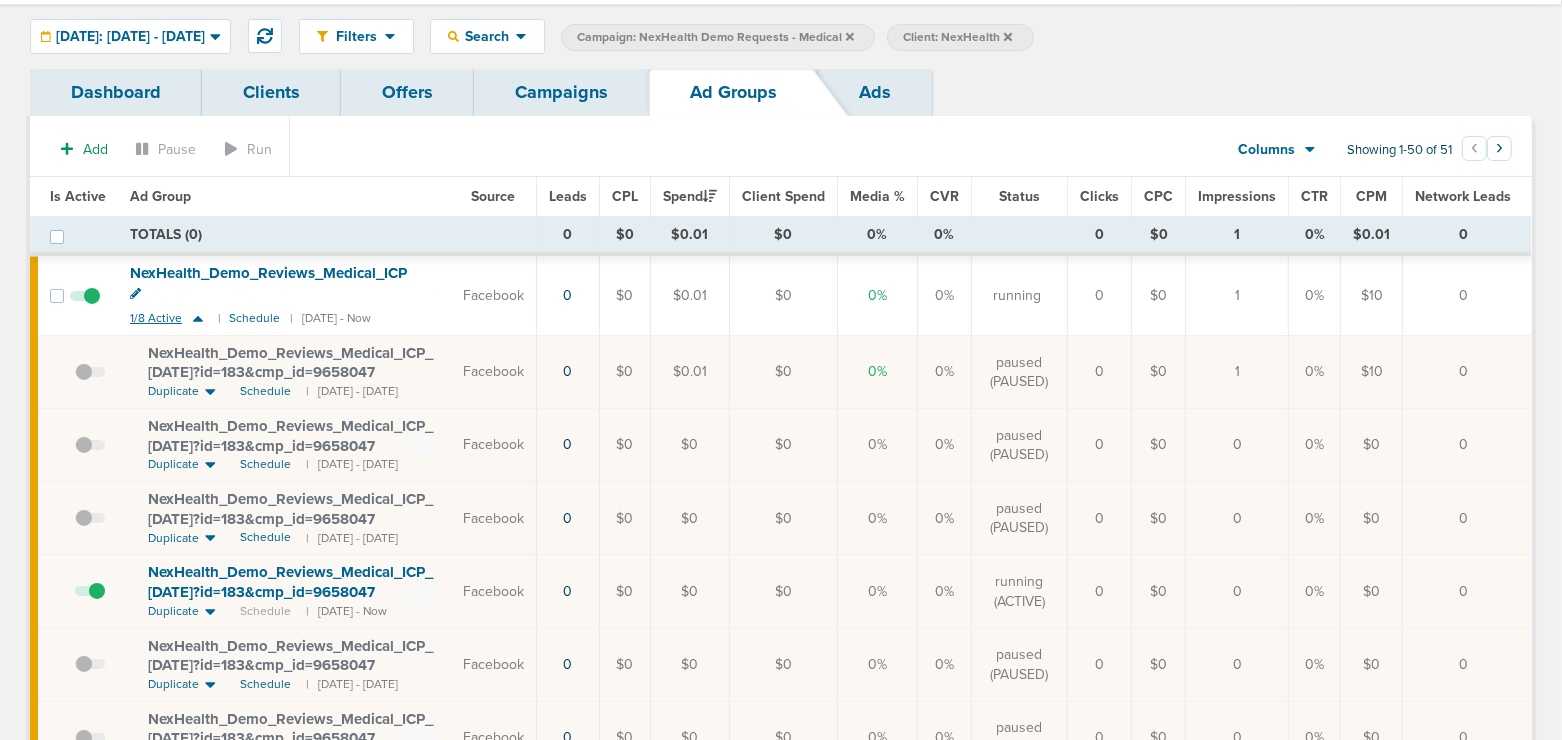 click 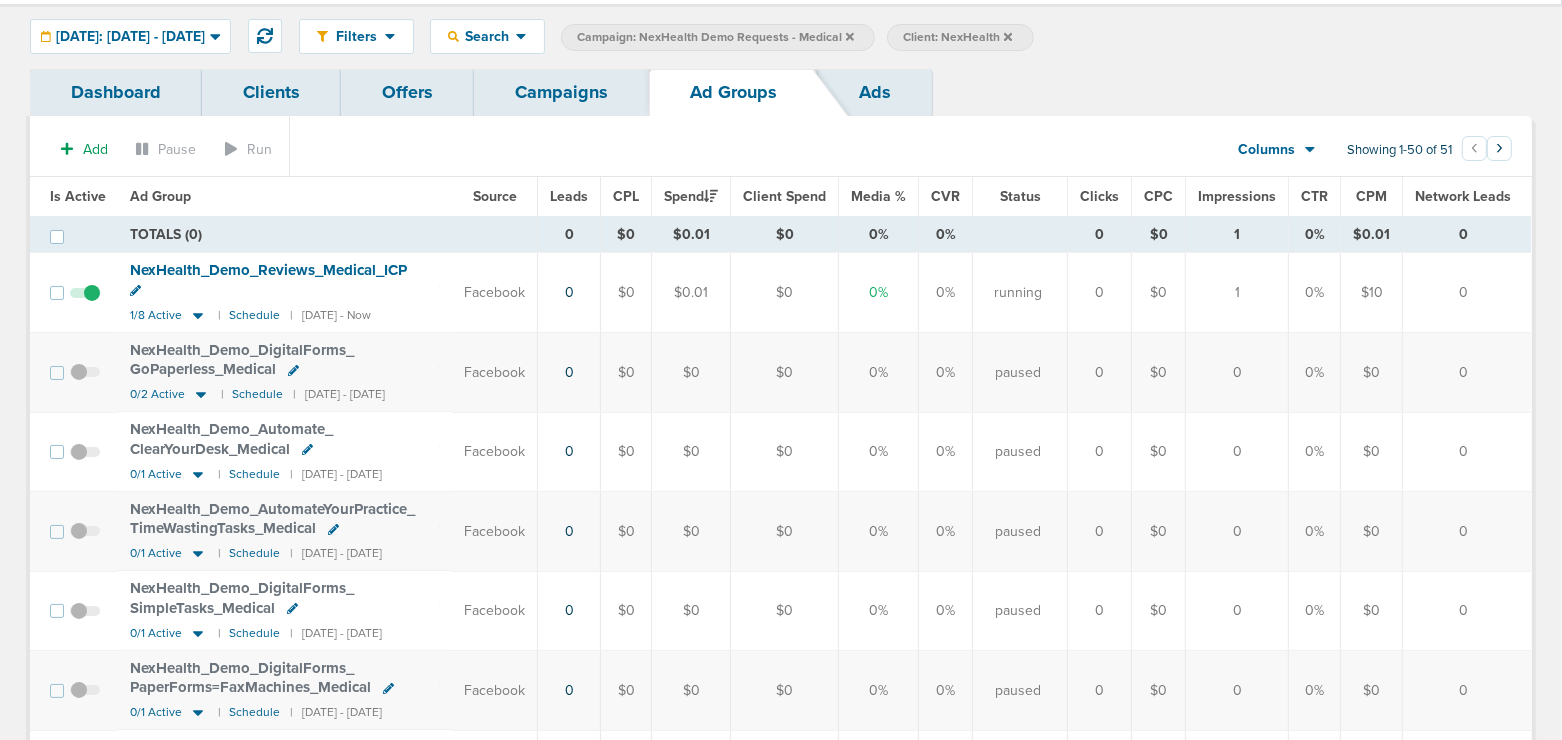 click on "Campaigns" at bounding box center [561, 92] 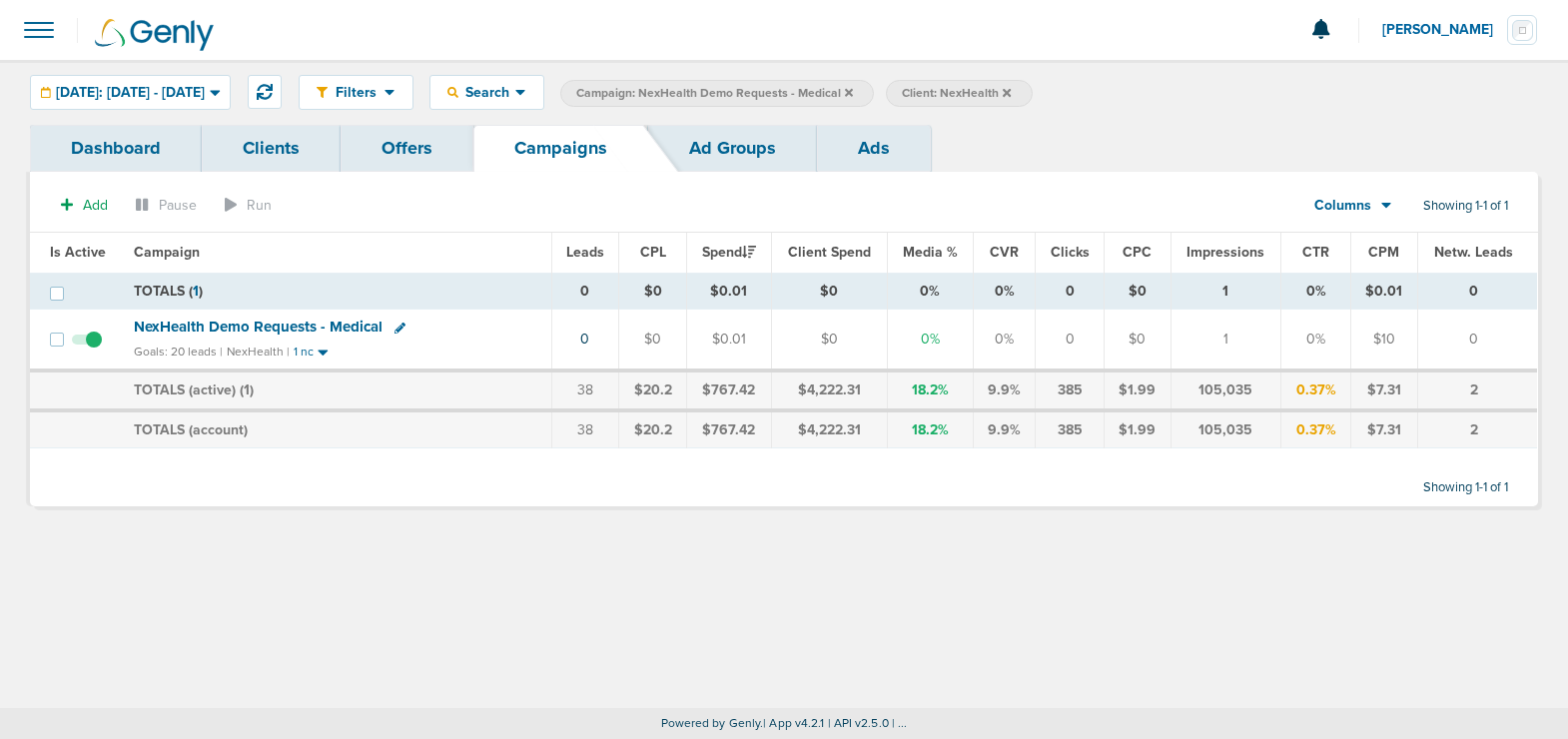 click 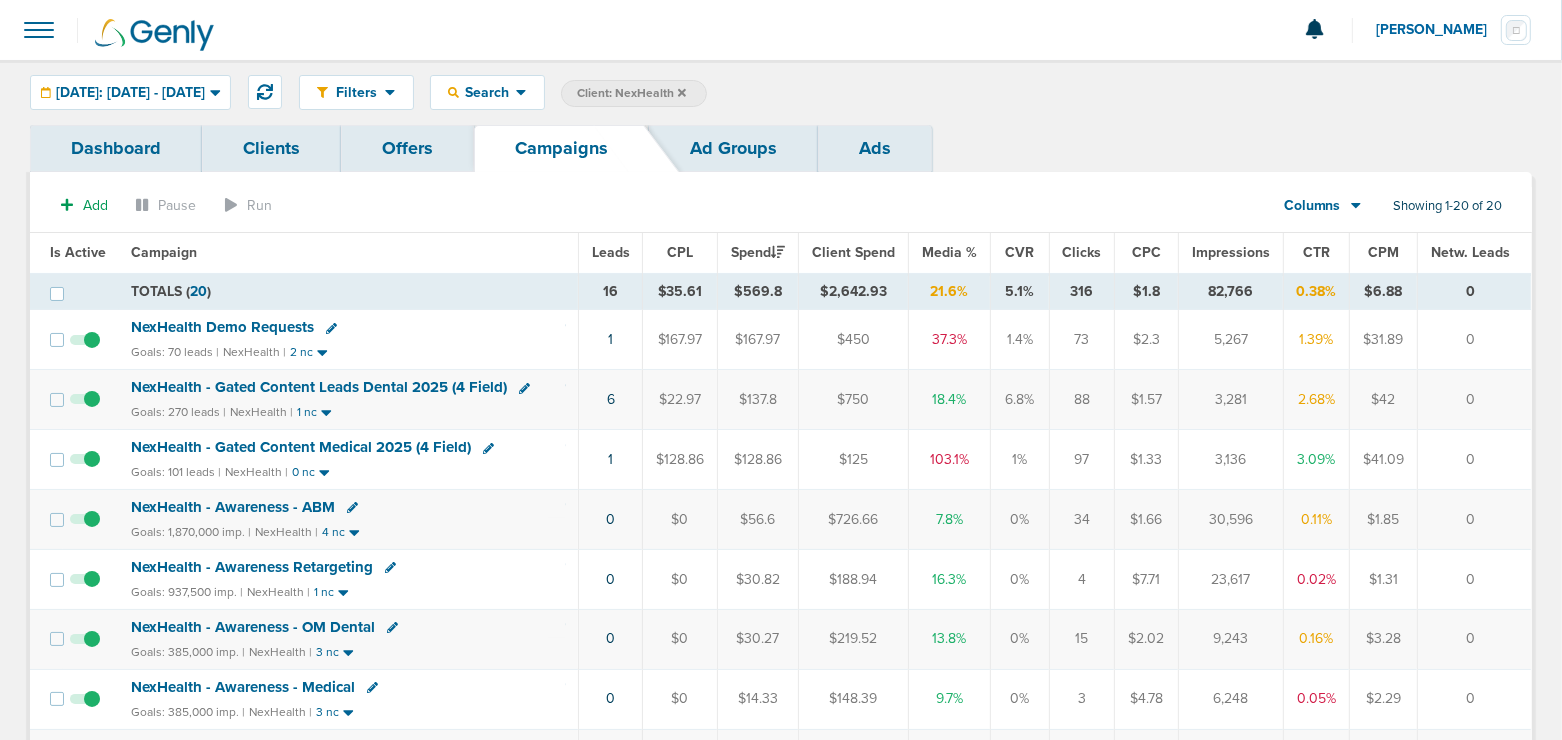 click on "NexHealth - Gated Content Medical 2025 (4 Field)" at bounding box center (301, 447) 